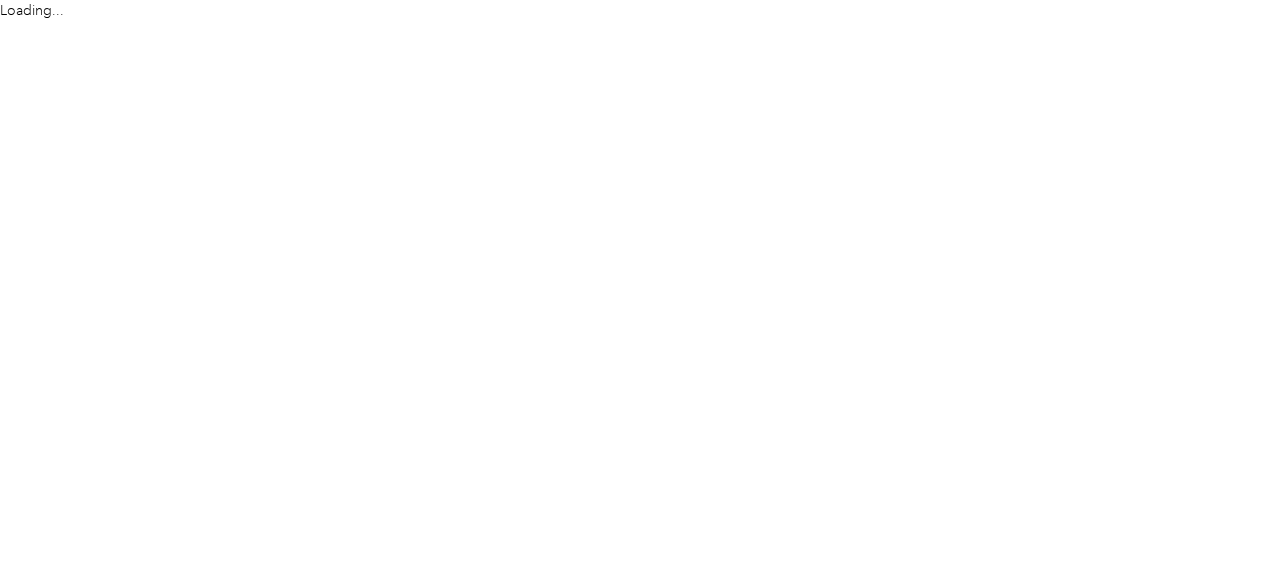scroll, scrollTop: 0, scrollLeft: 0, axis: both 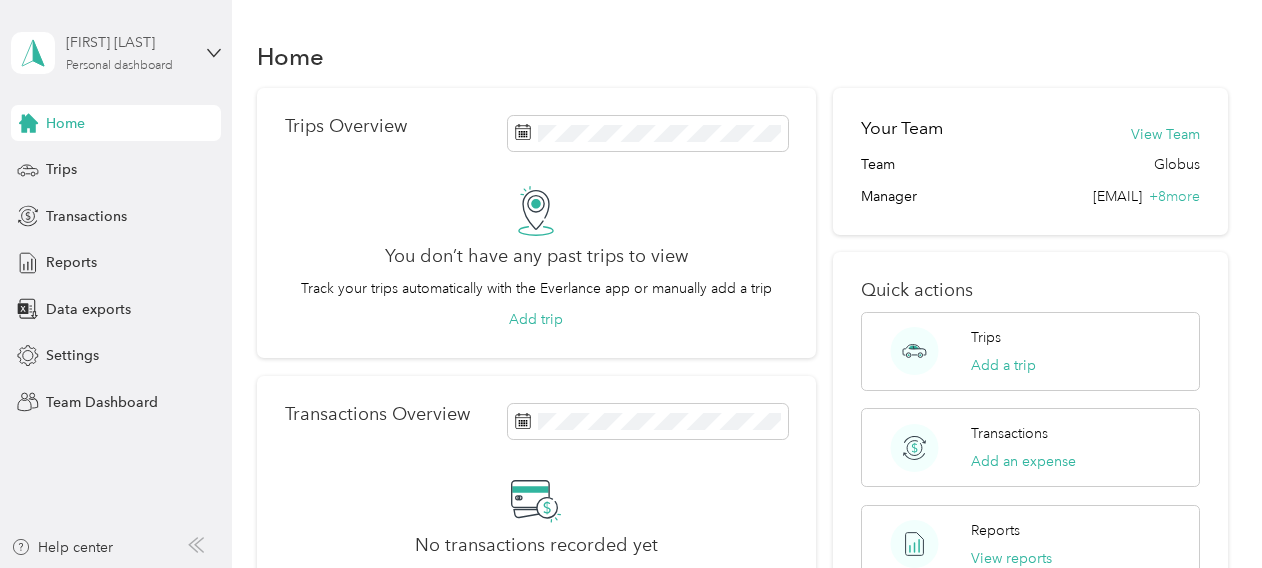 click on "[FIRST] [LAST] Personal dashboard" at bounding box center [128, 52] 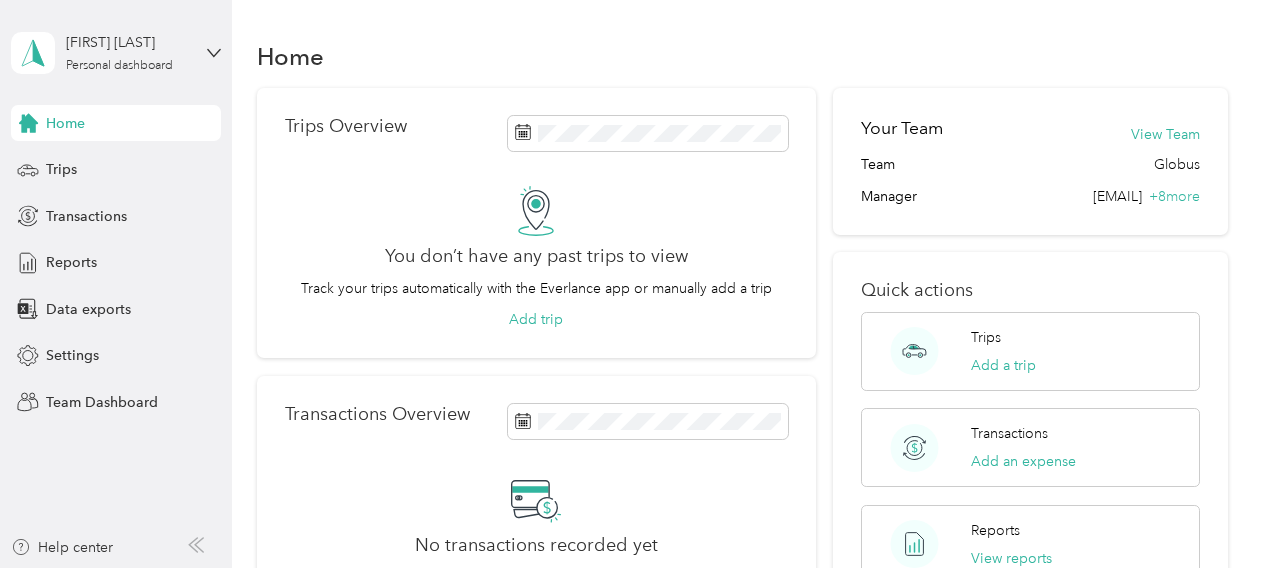 click on "Team dashboard" at bounding box center [82, 164] 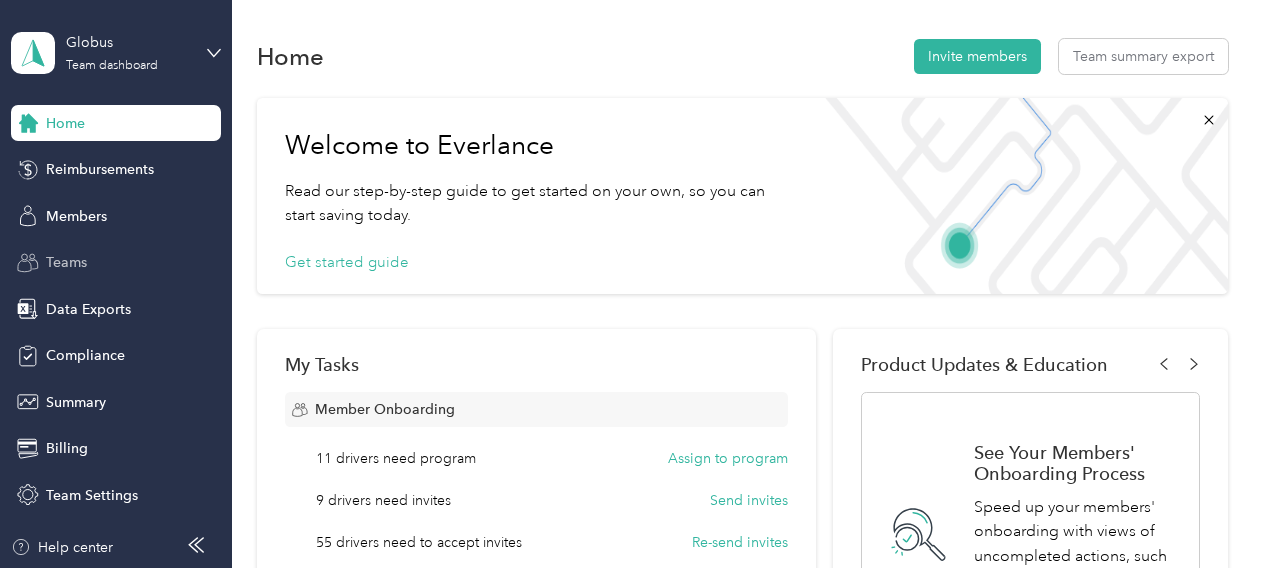 click on "Teams" at bounding box center (116, 263) 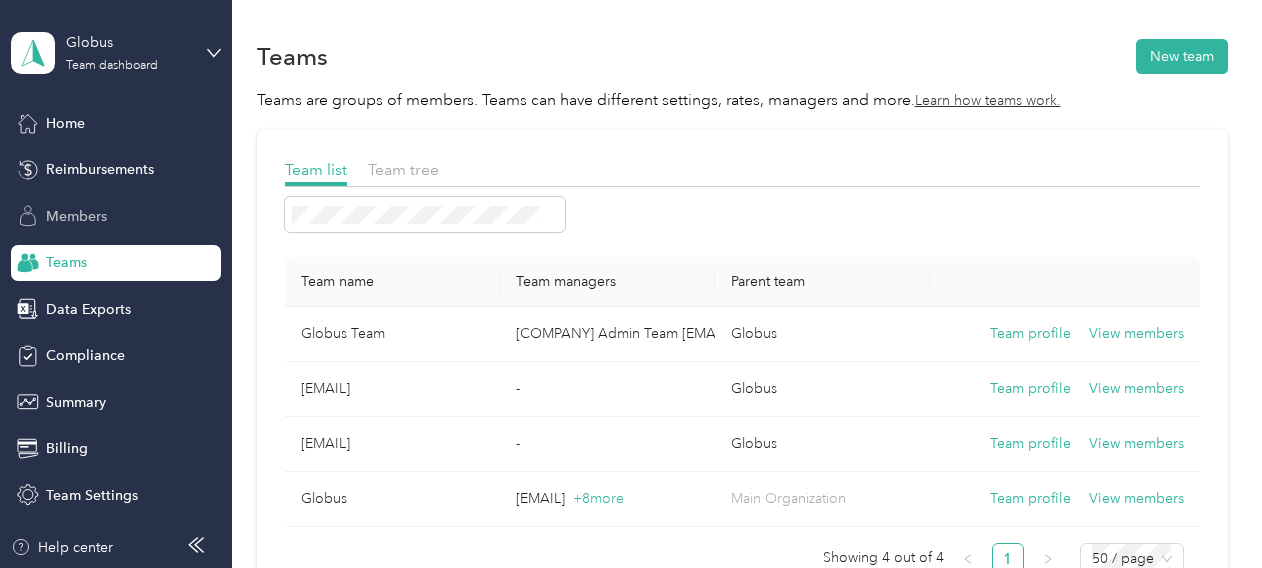 click on "Members" at bounding box center [76, 216] 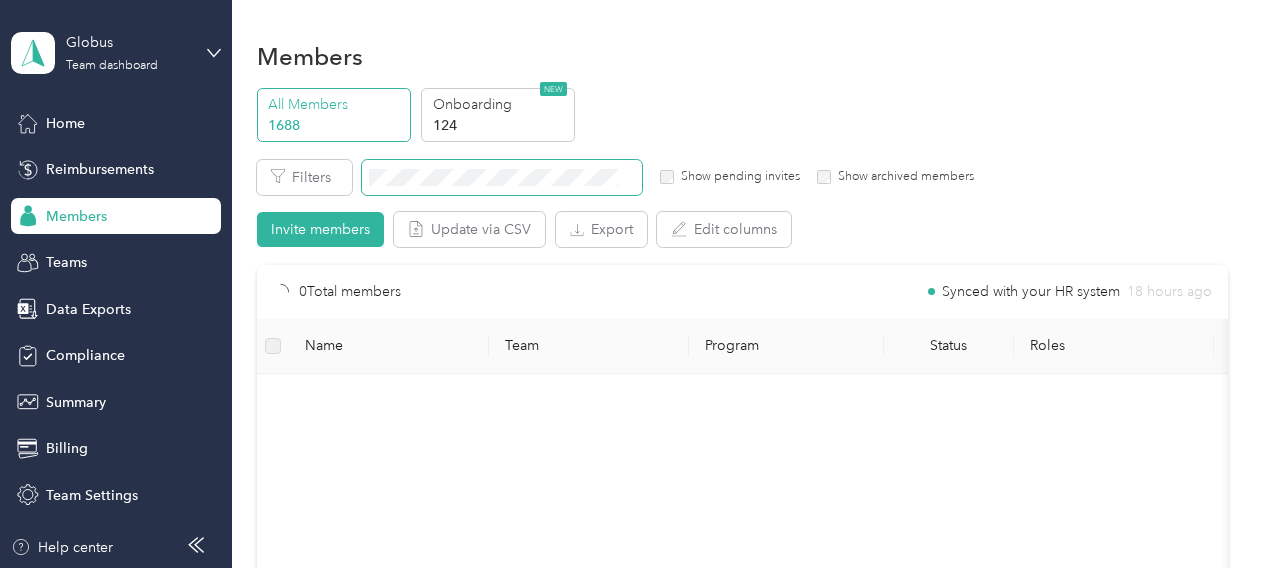 click at bounding box center (502, 177) 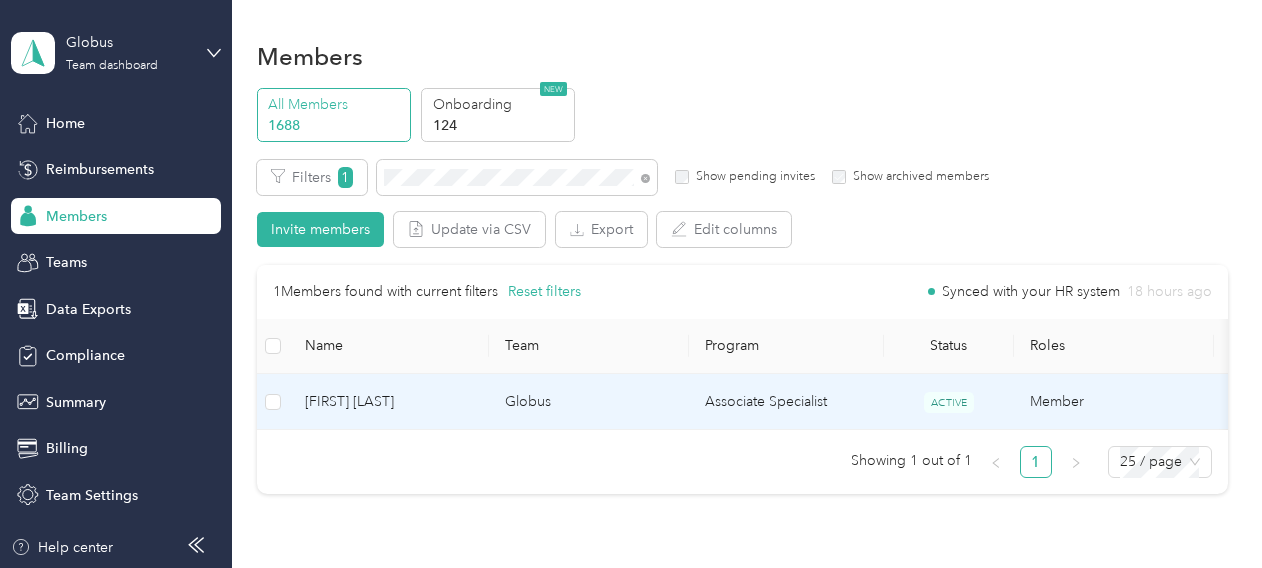 click on "[FIRST] [LAST]" at bounding box center [389, 402] 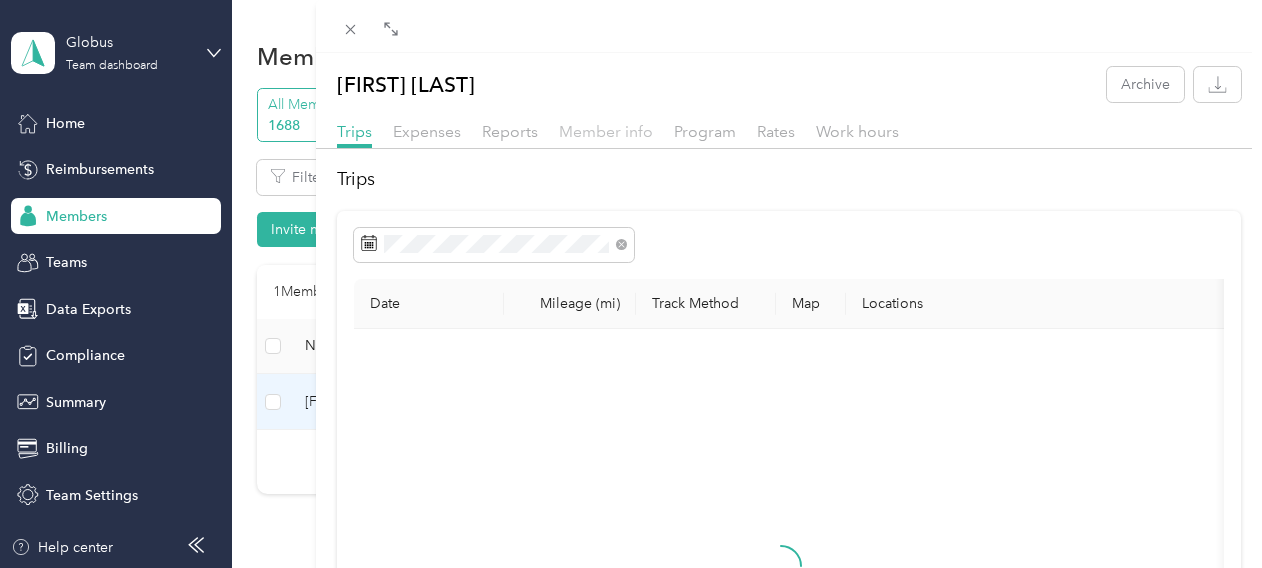 click on "Member info" at bounding box center [606, 131] 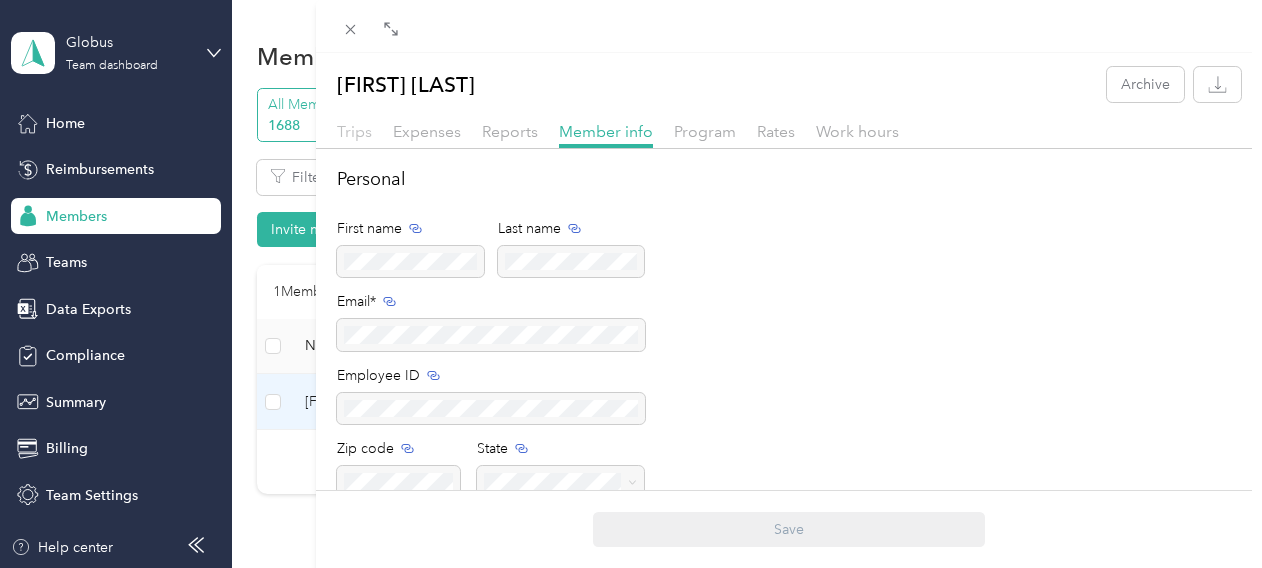 click on "Trips" at bounding box center (354, 131) 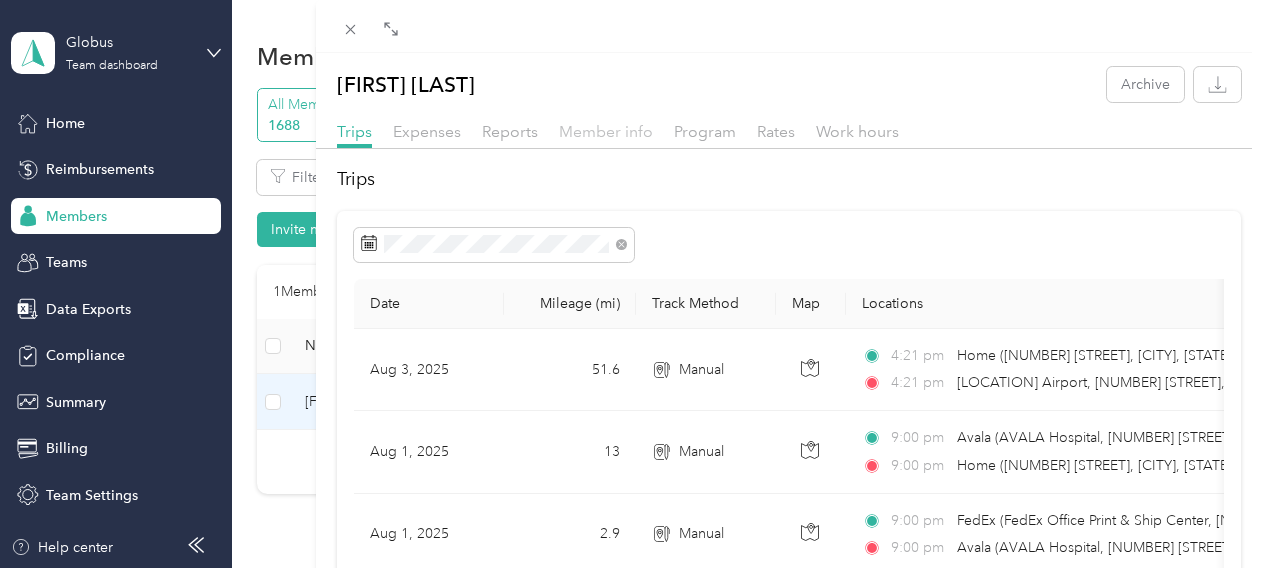 click on "Member info" at bounding box center [606, 131] 